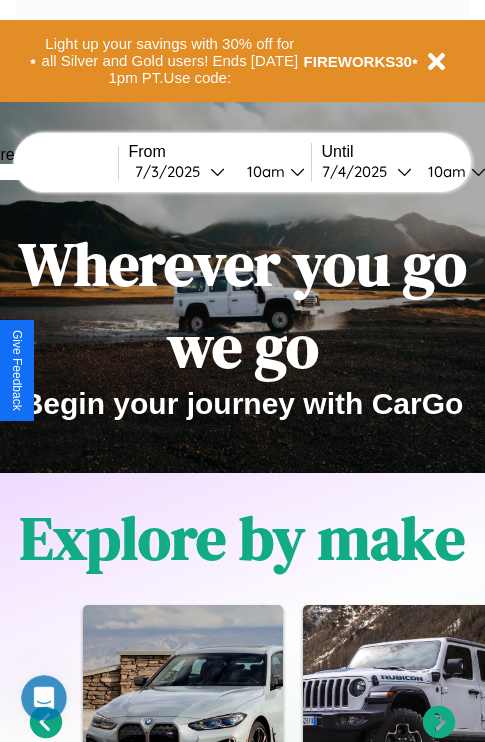 scroll, scrollTop: 308, scrollLeft: 0, axis: vertical 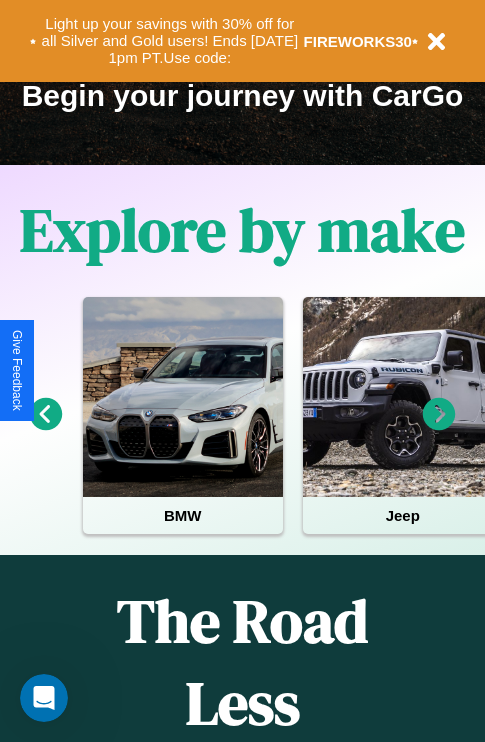 click 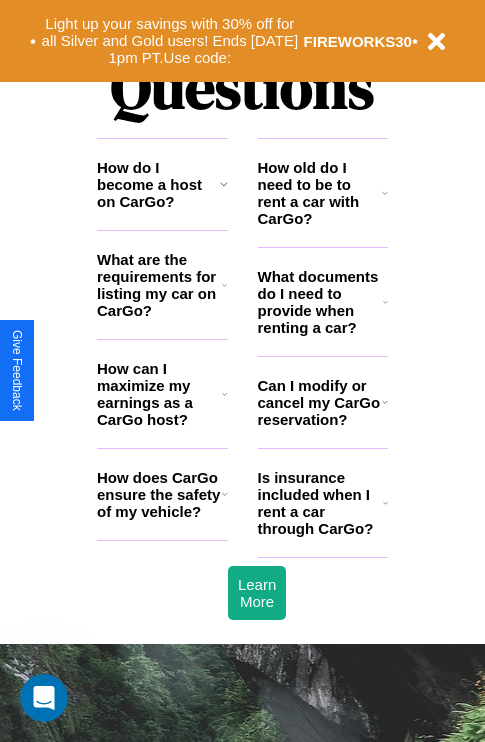 scroll, scrollTop: 2423, scrollLeft: 0, axis: vertical 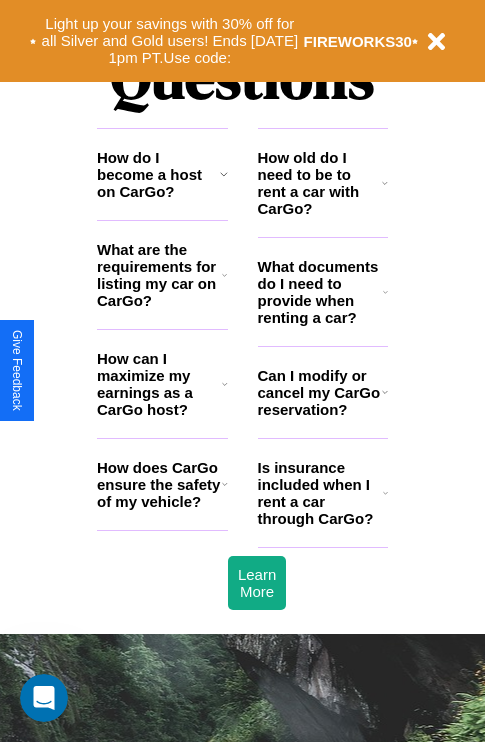 click 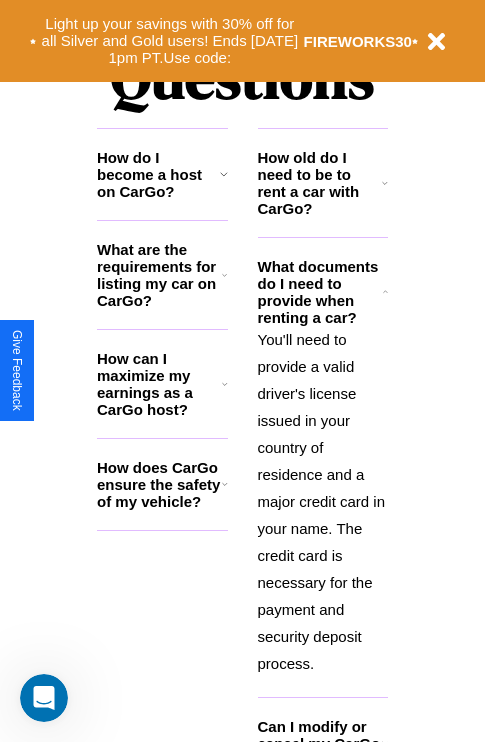 click 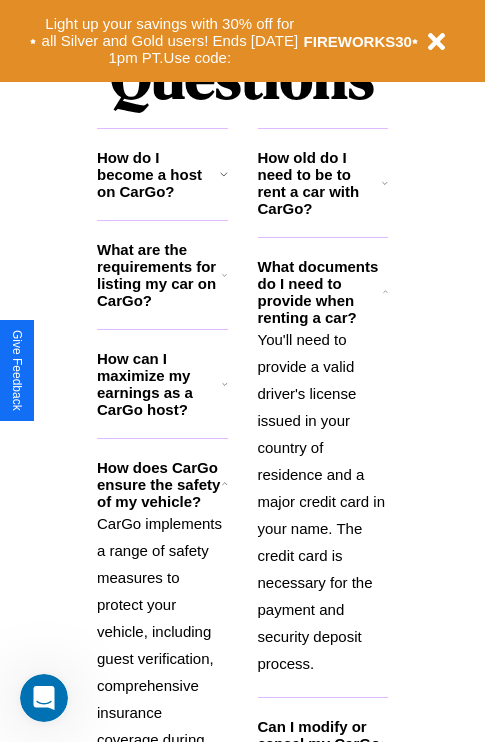 click on "How do I become a host on CarGo?" at bounding box center (158, 174) 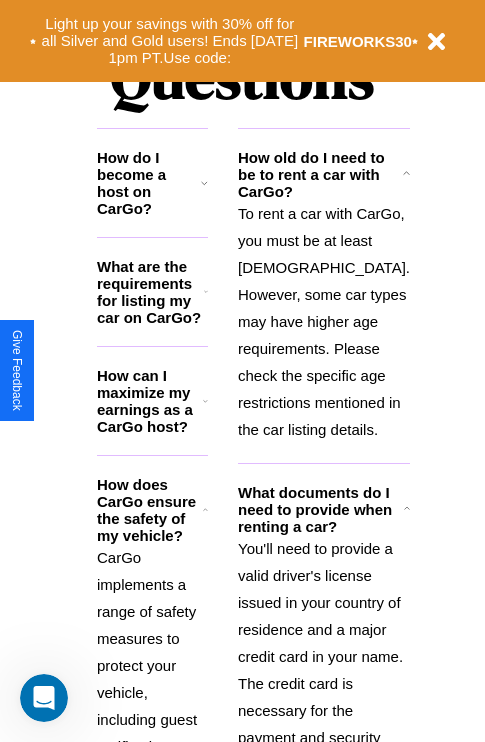 click on "What documents do I need to provide when renting a car?" at bounding box center (321, 509) 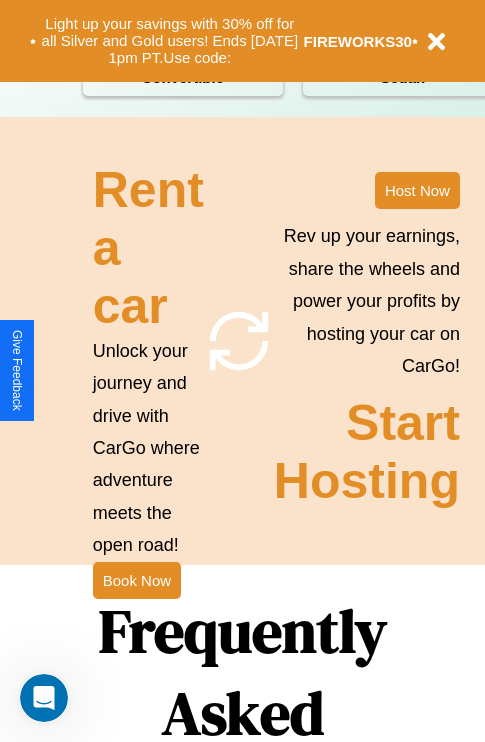 scroll, scrollTop: 1558, scrollLeft: 0, axis: vertical 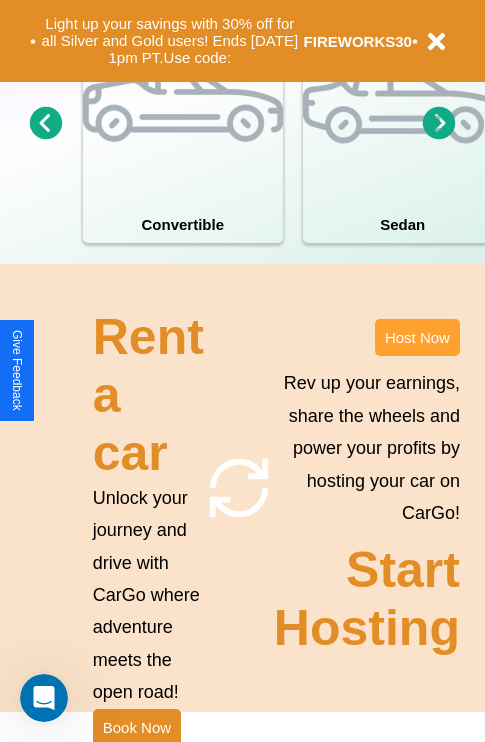 click on "Host Now" at bounding box center (417, 337) 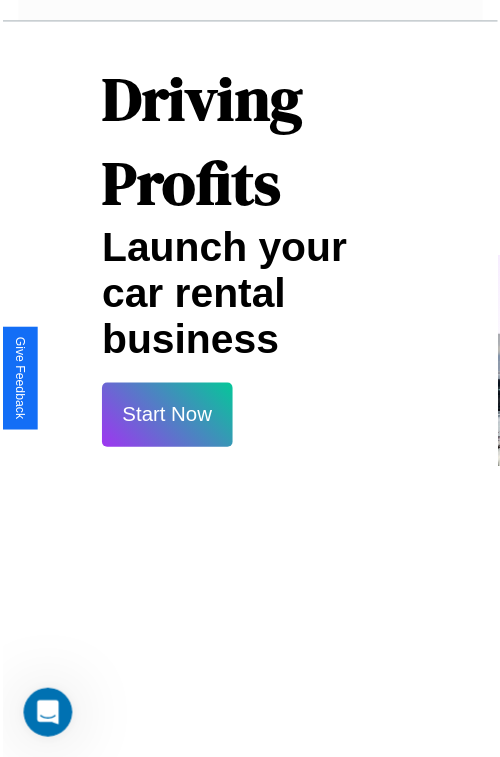 scroll, scrollTop: 35, scrollLeft: 0, axis: vertical 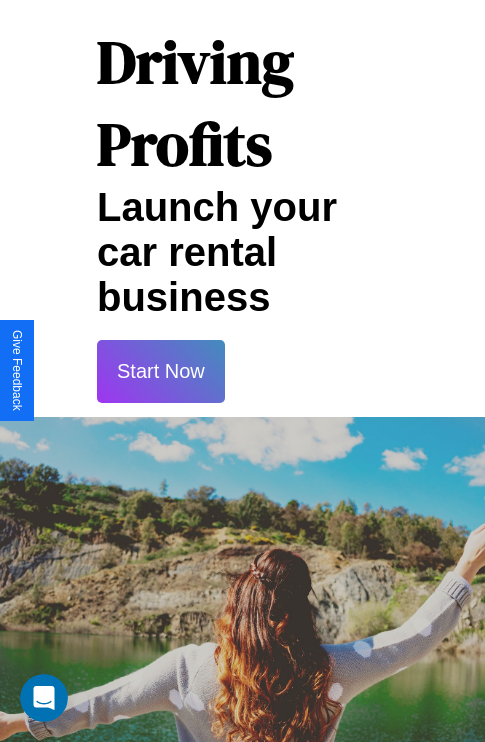 click on "Start Now" at bounding box center [161, 371] 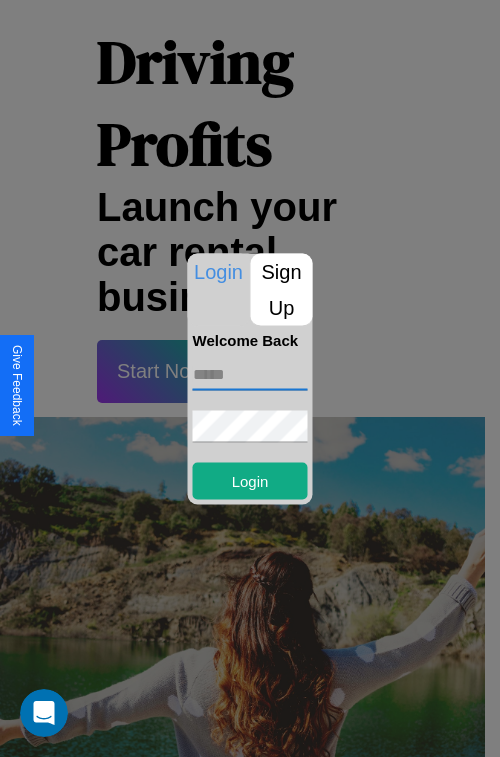 click at bounding box center [250, 374] 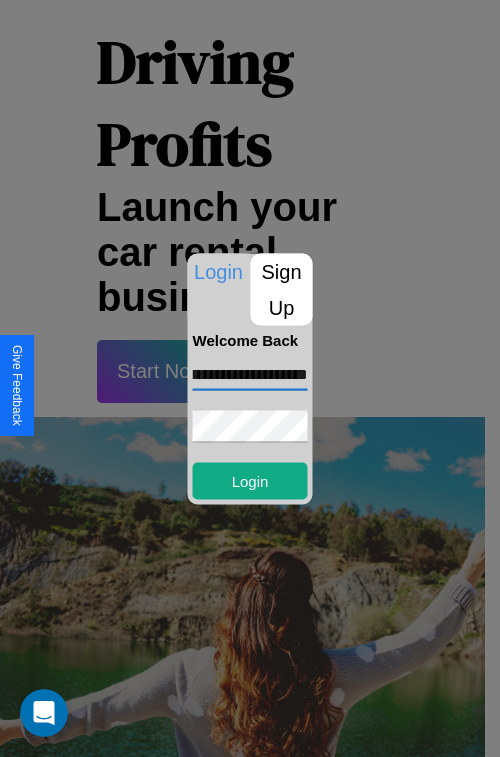 scroll, scrollTop: 0, scrollLeft: 62, axis: horizontal 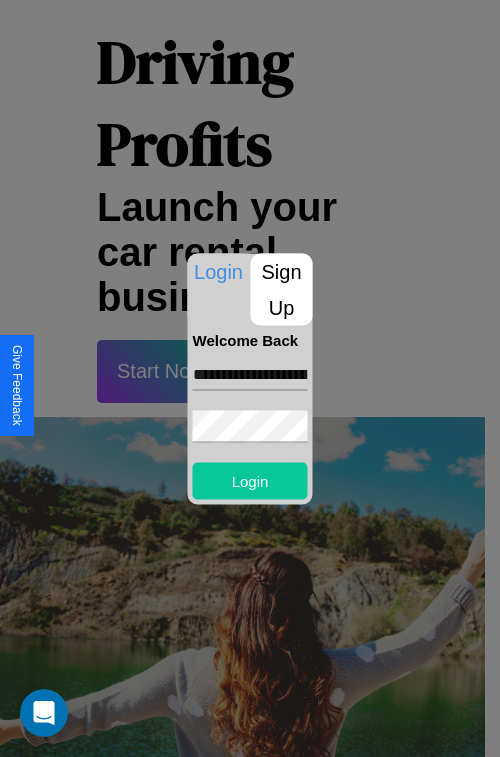 click on "Login" at bounding box center (250, 480) 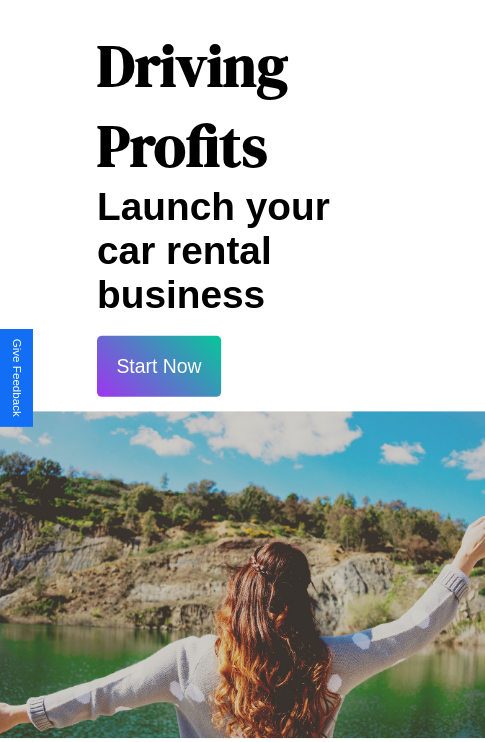 scroll, scrollTop: 37, scrollLeft: 0, axis: vertical 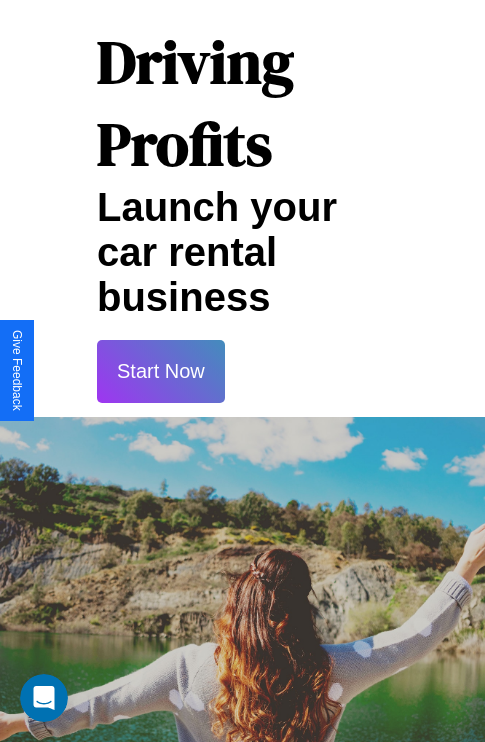 click on "Start Now" at bounding box center [161, 371] 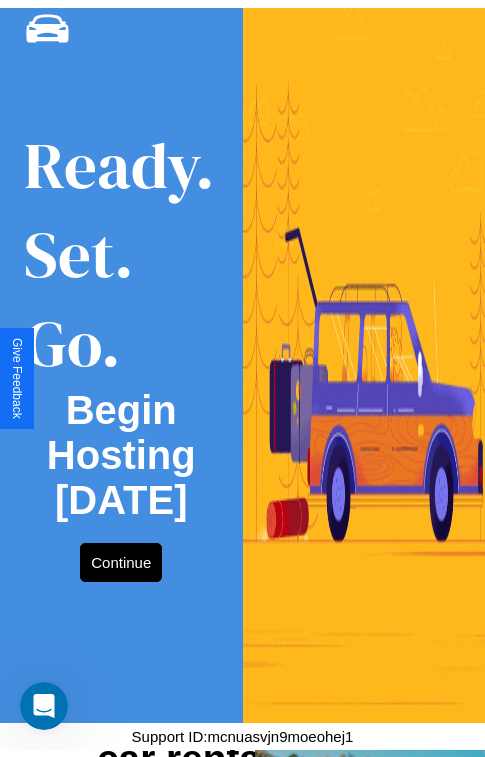 scroll, scrollTop: 0, scrollLeft: 0, axis: both 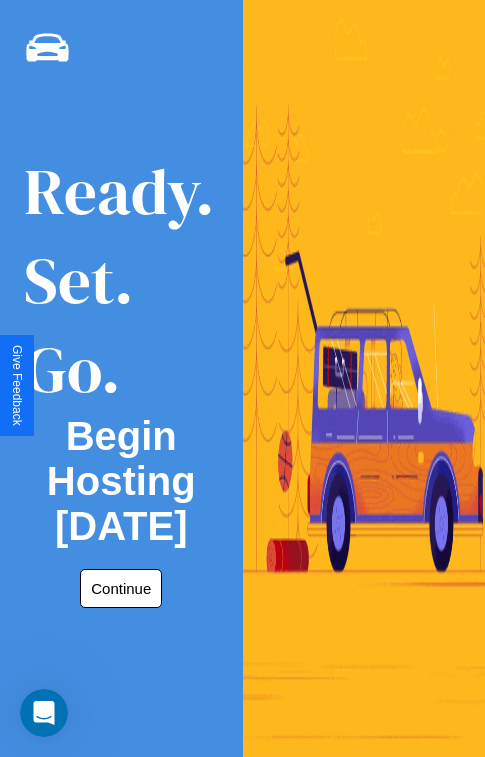 click on "Continue" at bounding box center (121, 588) 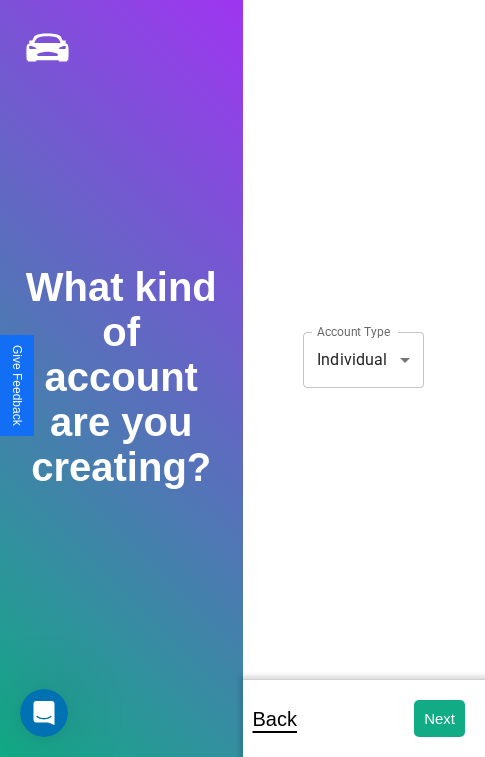 click on "**********" at bounding box center [242, 392] 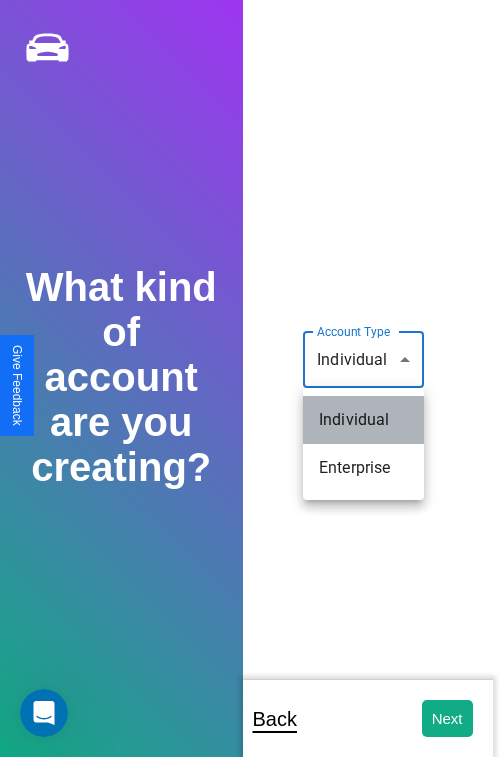 click on "Individual" at bounding box center [363, 420] 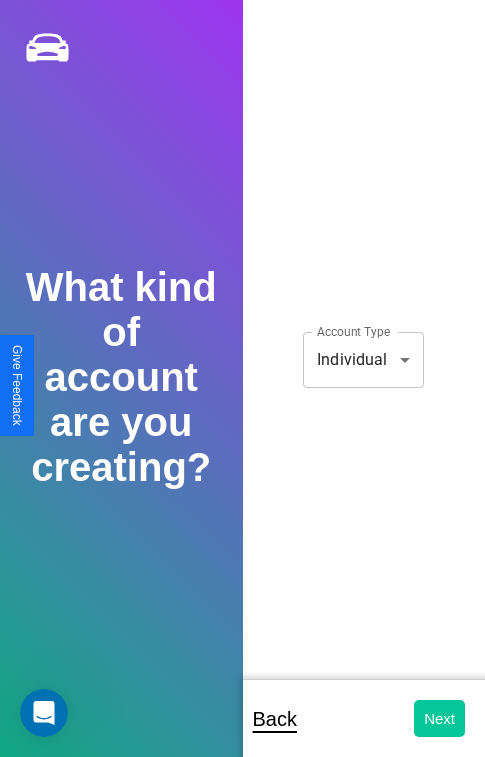 click on "Next" at bounding box center [439, 718] 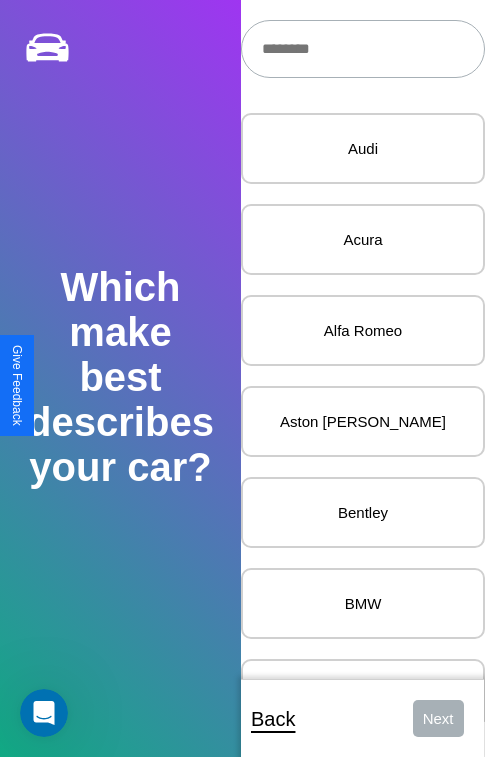 click at bounding box center (363, 49) 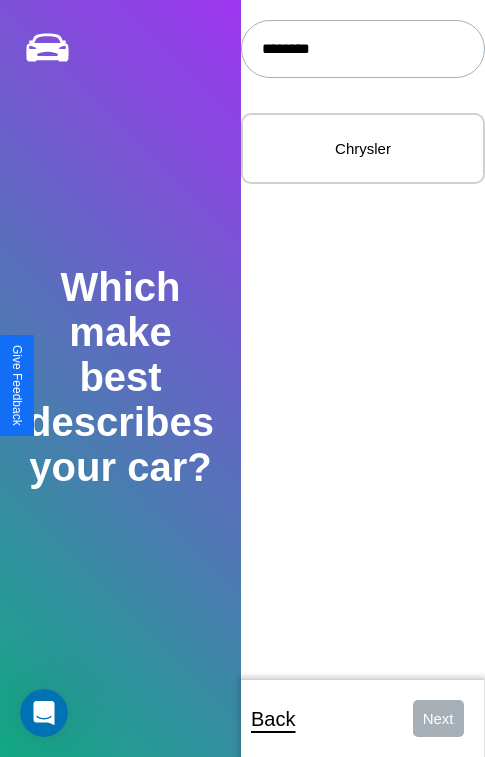 type on "********" 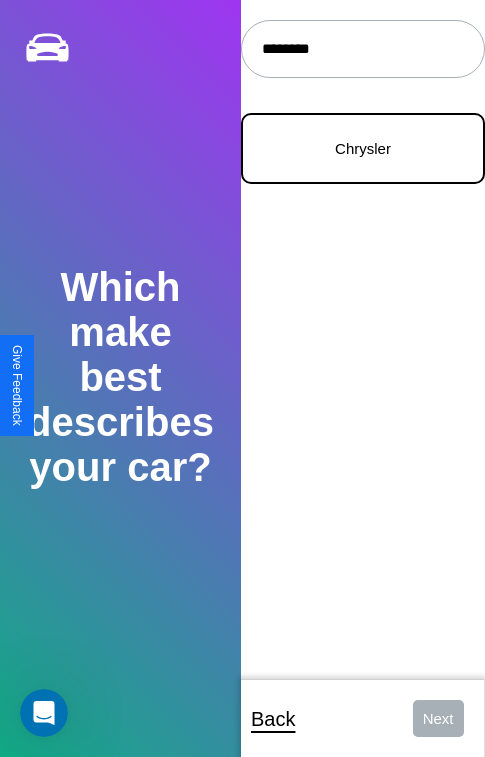 click on "Chrysler" at bounding box center (363, 148) 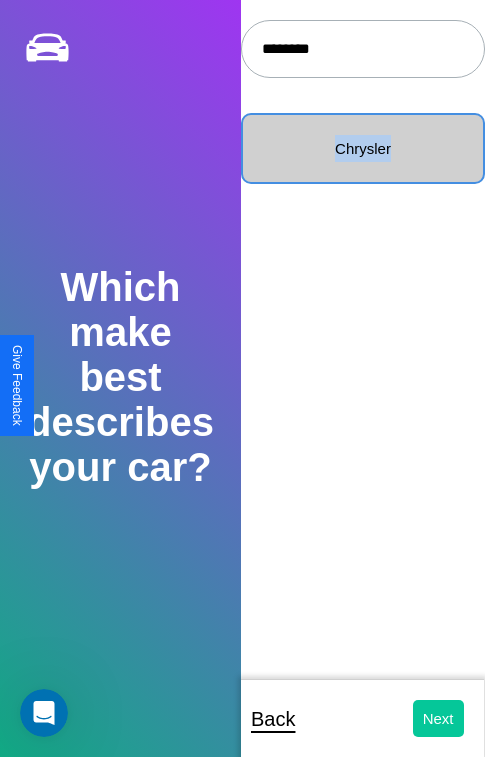 click on "Next" at bounding box center [438, 718] 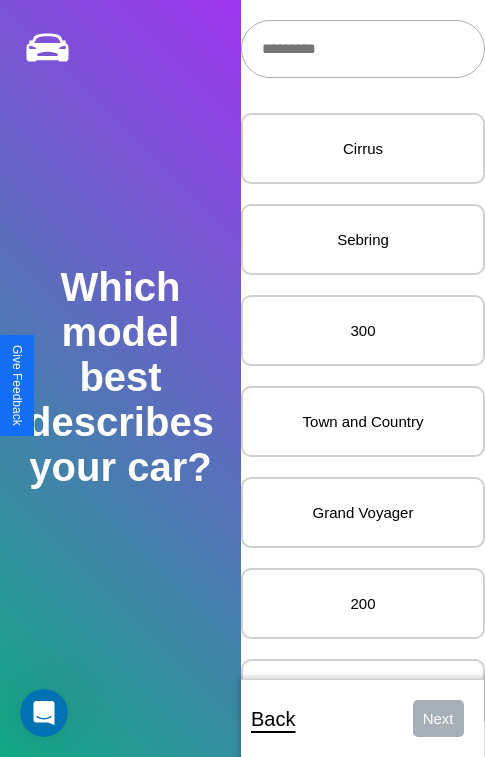 scroll, scrollTop: 24, scrollLeft: 0, axis: vertical 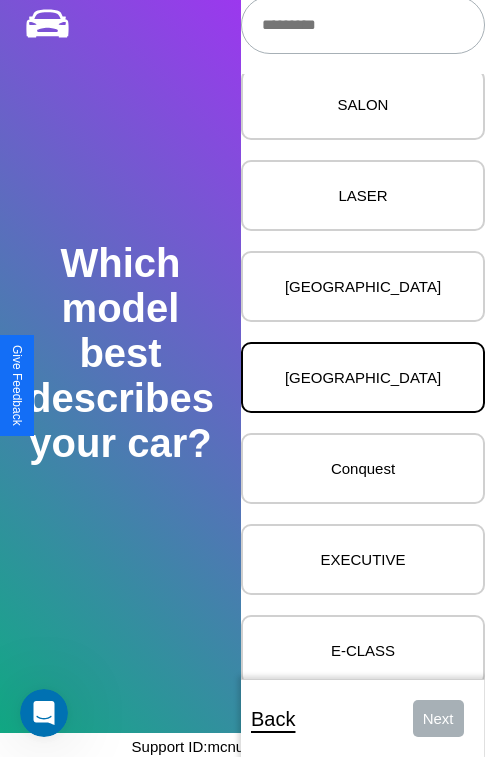click on "[GEOGRAPHIC_DATA]" at bounding box center [363, 377] 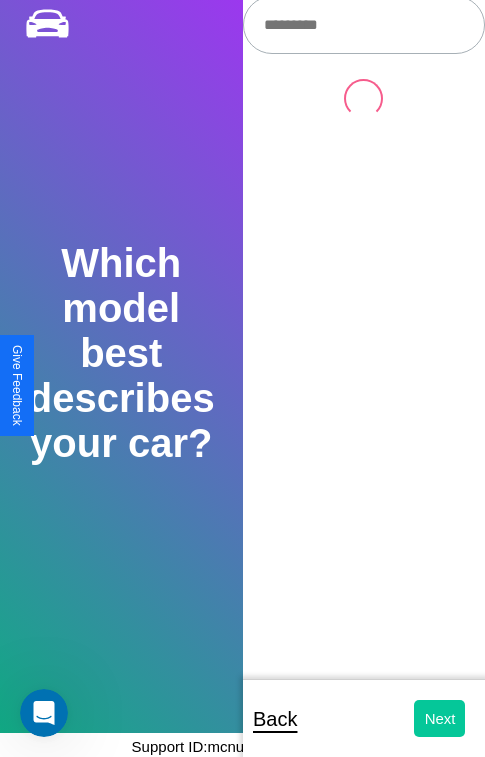 scroll, scrollTop: 0, scrollLeft: 0, axis: both 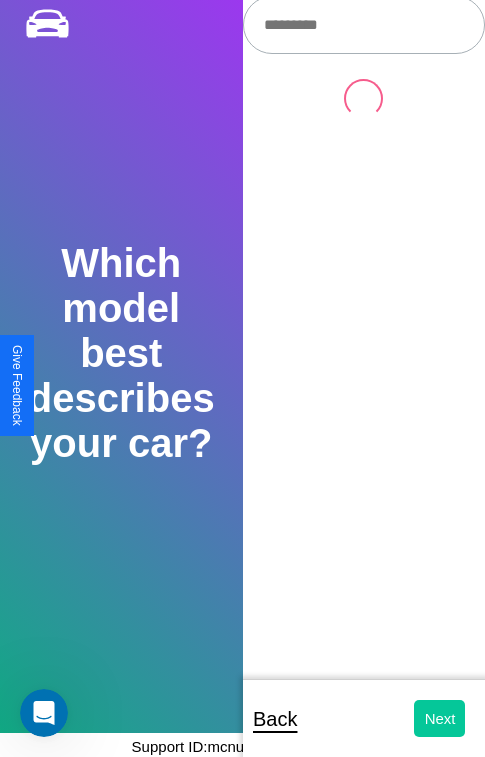 click on "Next" at bounding box center (439, 718) 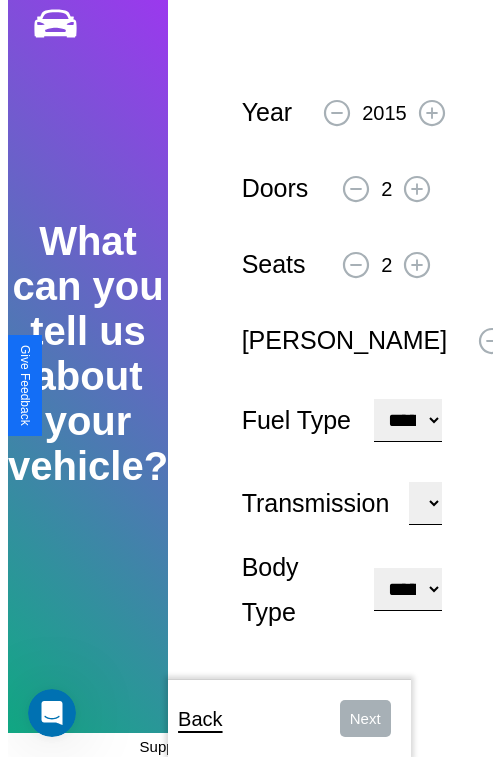 scroll, scrollTop: 0, scrollLeft: 0, axis: both 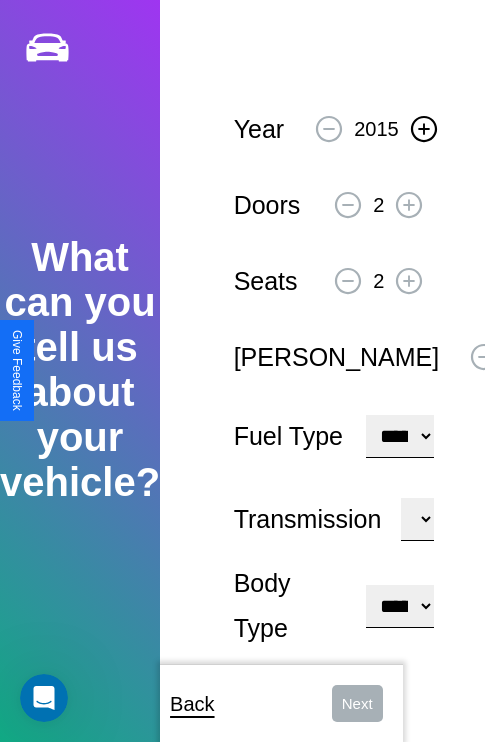 click 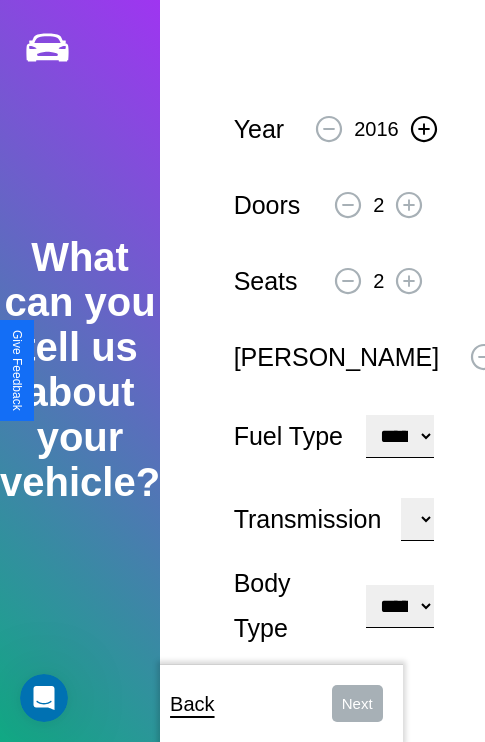 click 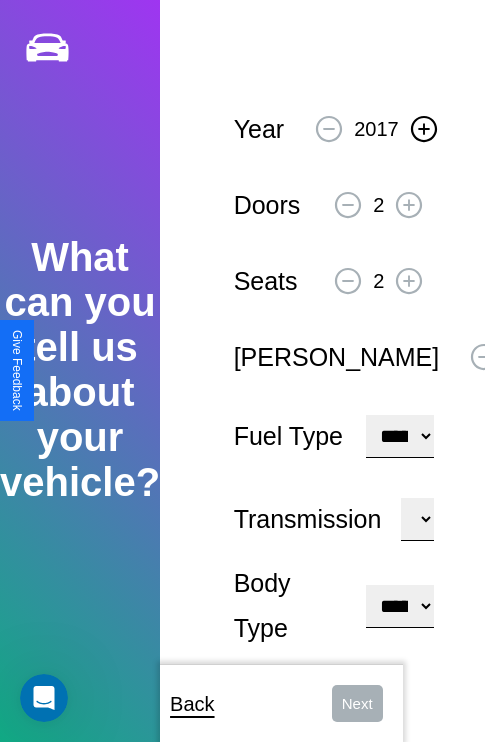 click 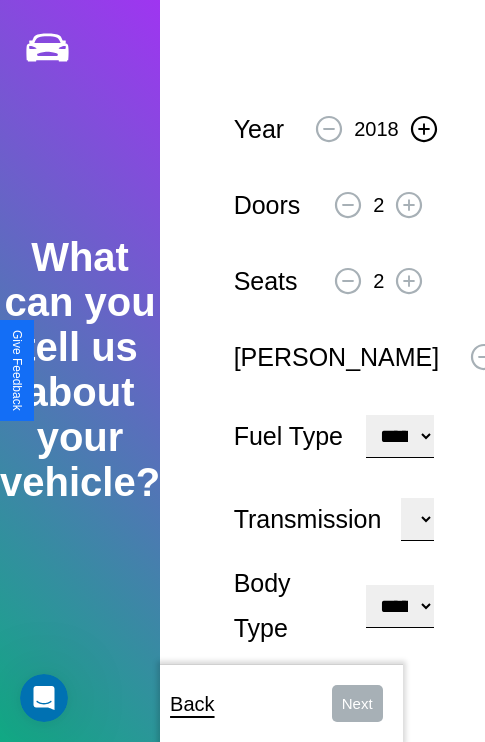 click 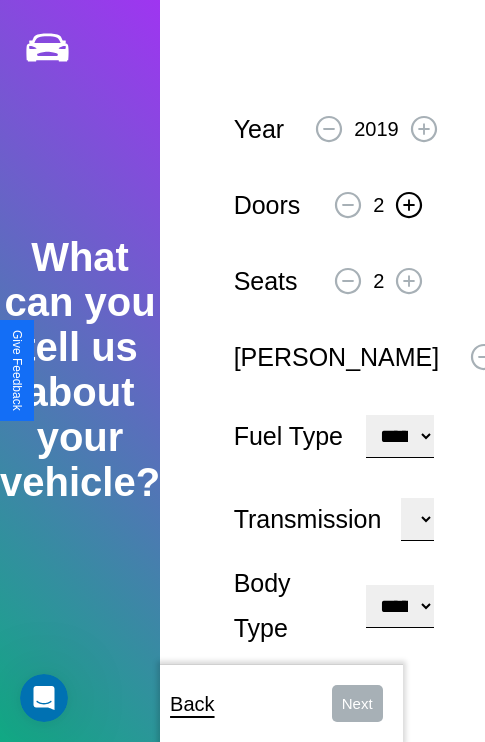 click 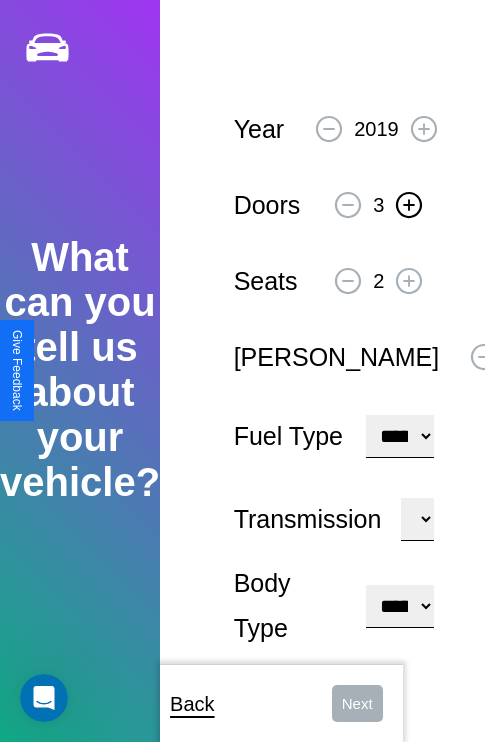 click 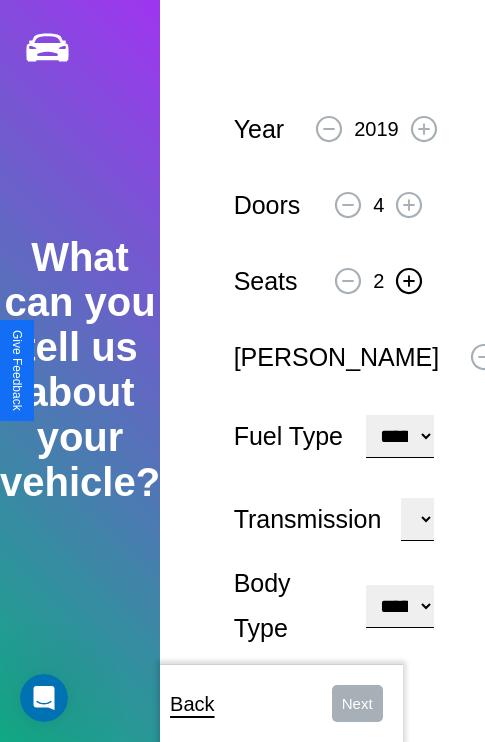 click 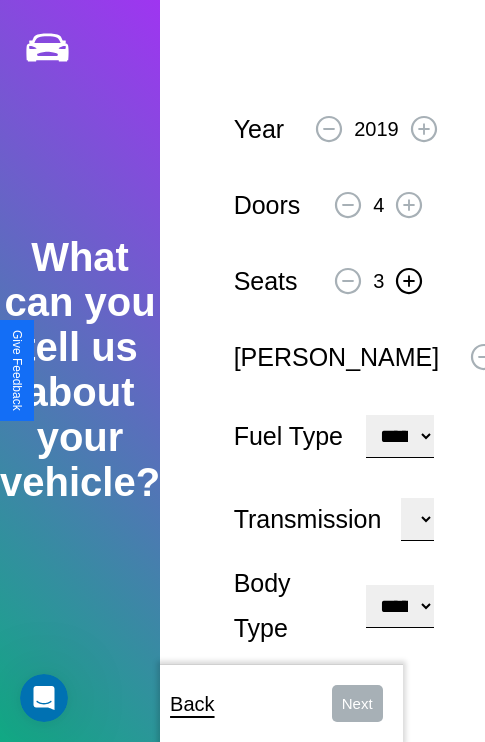 click 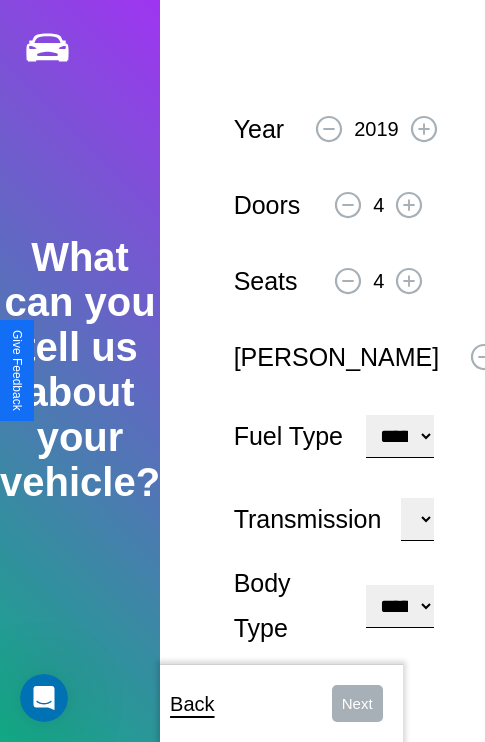 click 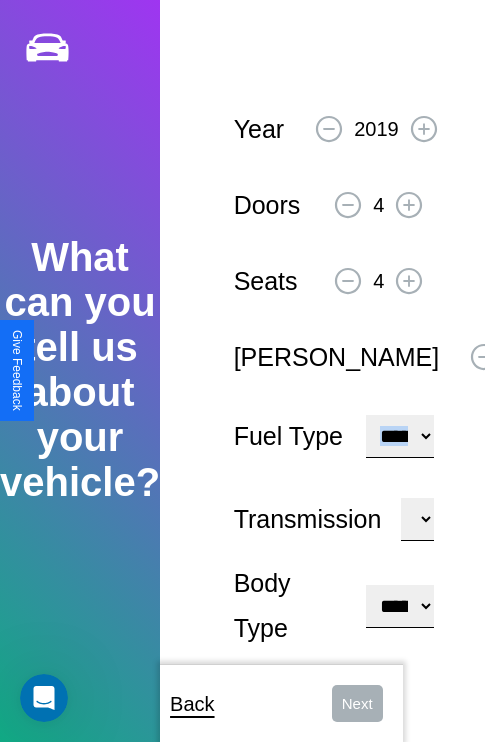 click on "**********" at bounding box center (400, 436) 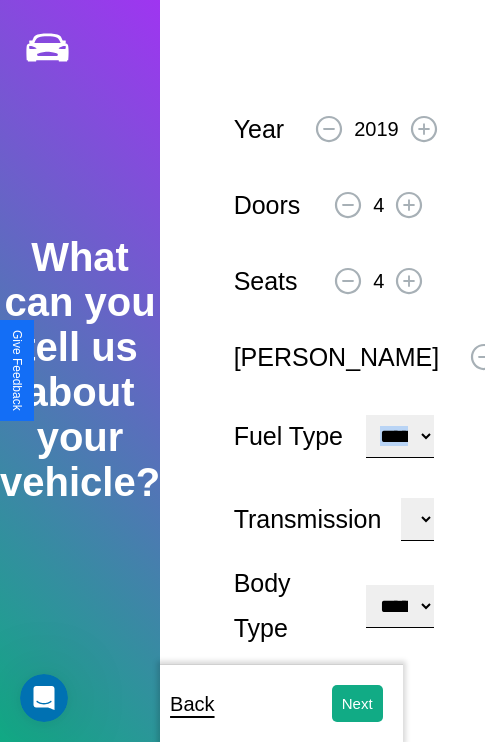 click on "**********" at bounding box center [400, 606] 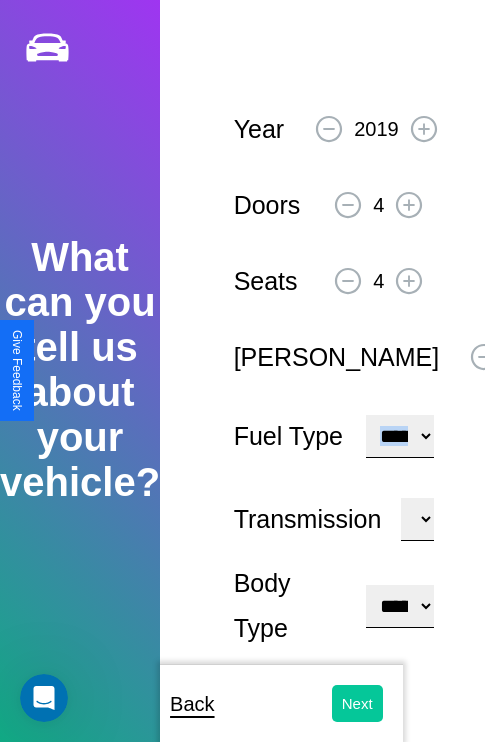 click on "Next" at bounding box center (357, 703) 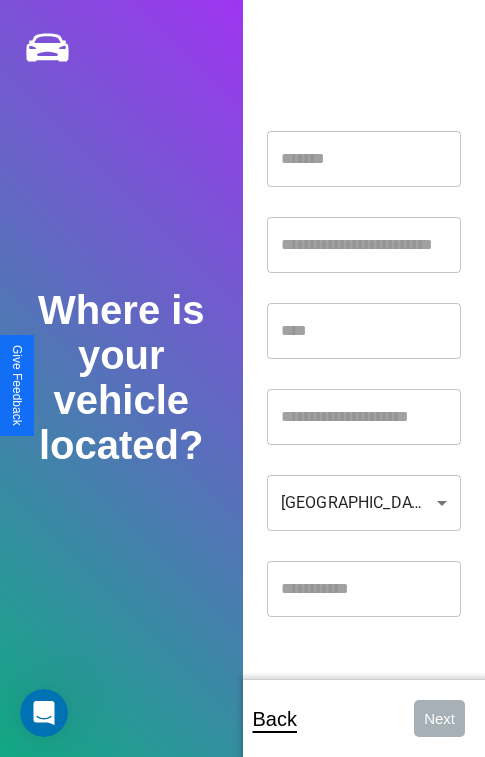 click at bounding box center (364, 159) 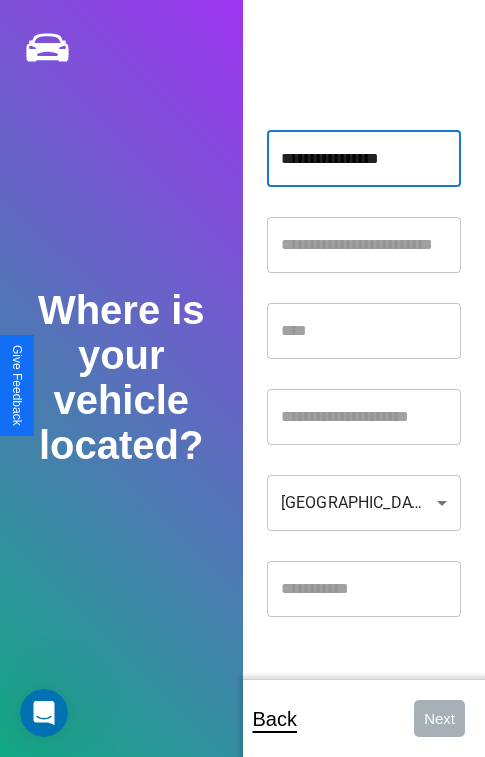 type on "**********" 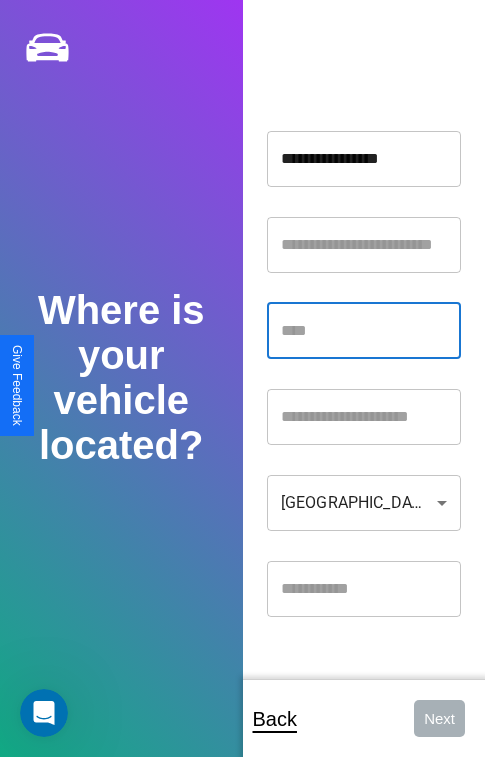 click at bounding box center [364, 331] 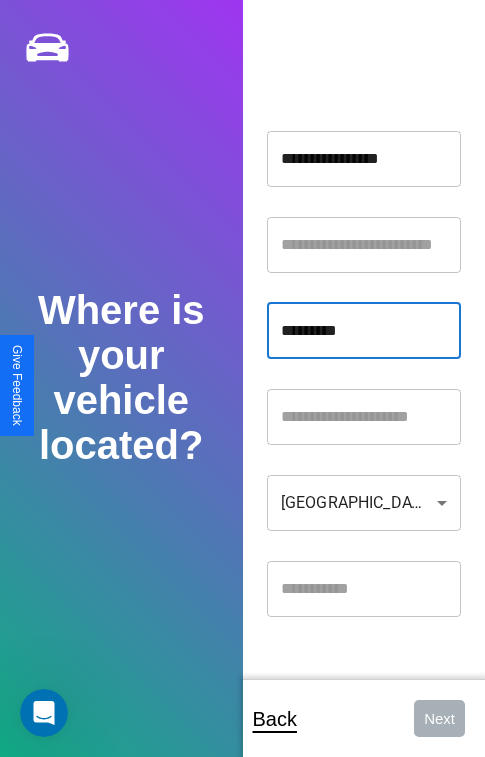 type on "*********" 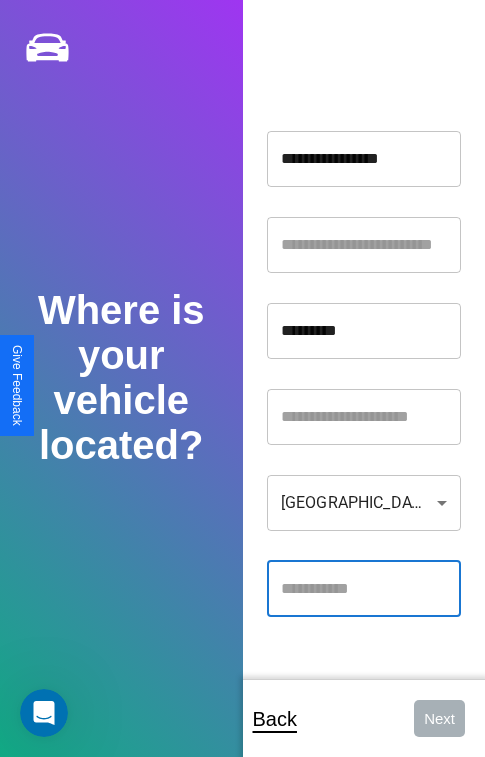 click at bounding box center (364, 589) 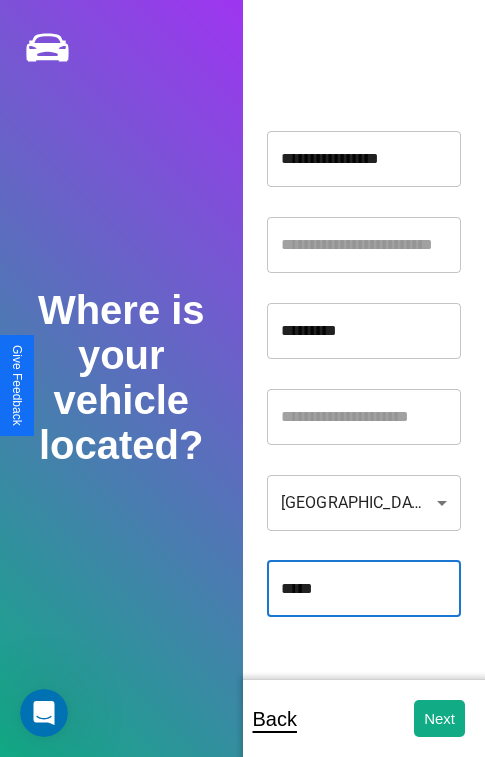 type on "*****" 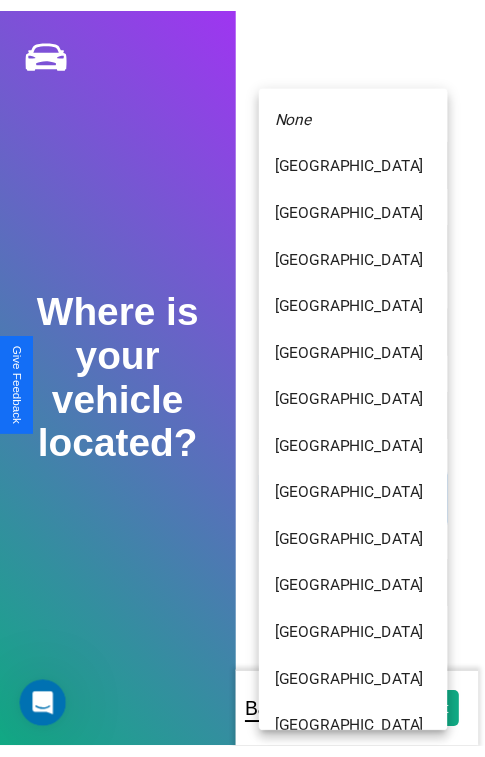 scroll, scrollTop: 459, scrollLeft: 0, axis: vertical 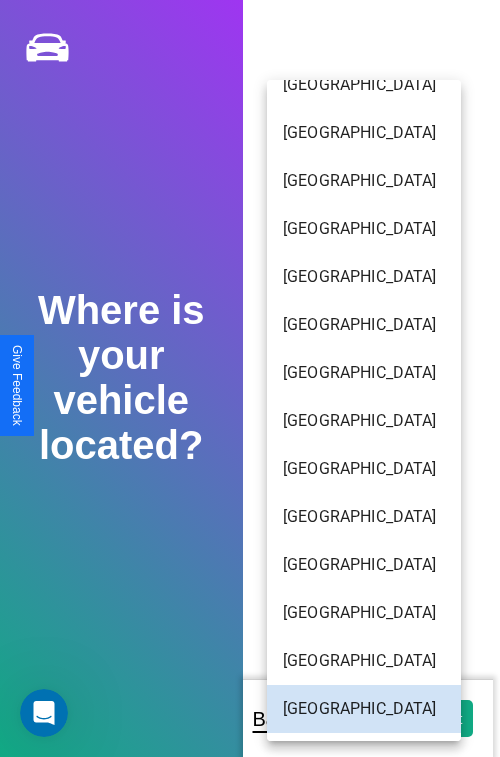 click on "[GEOGRAPHIC_DATA]" at bounding box center (364, 565) 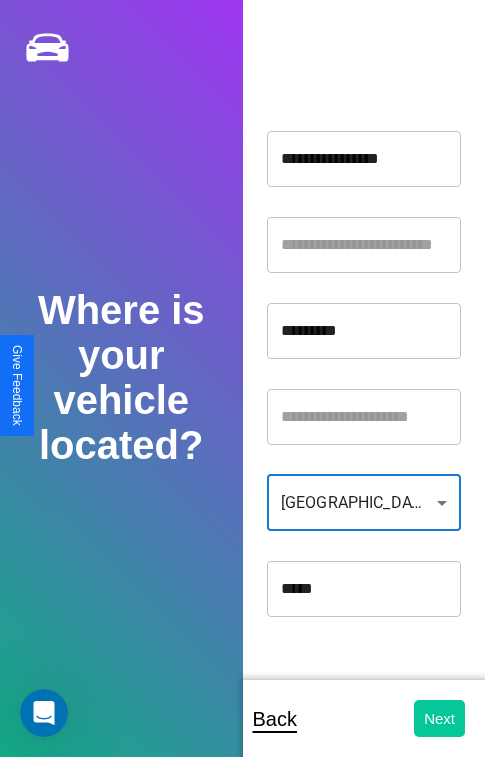 click on "Next" at bounding box center (439, 718) 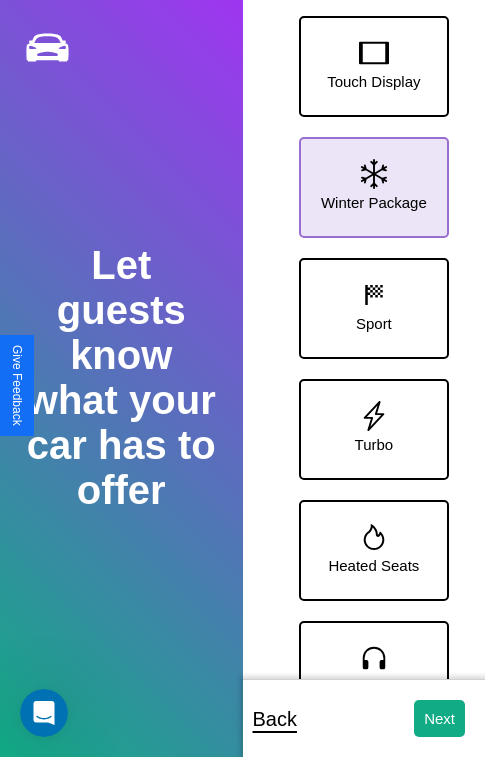 click 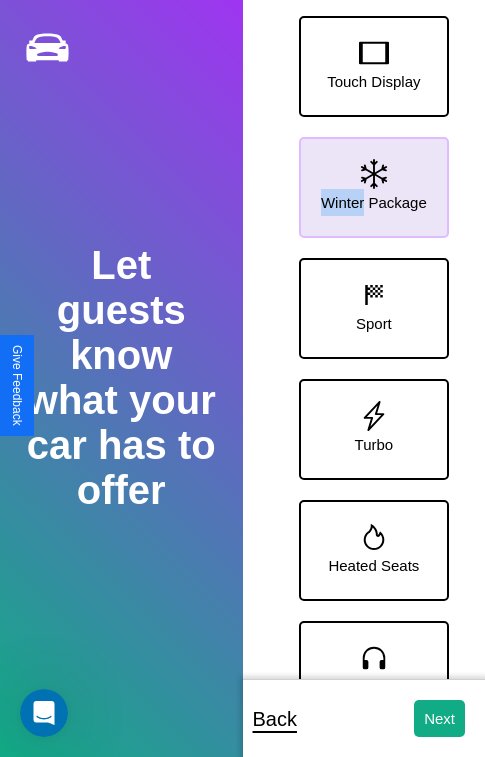 scroll, scrollTop: 249, scrollLeft: 0, axis: vertical 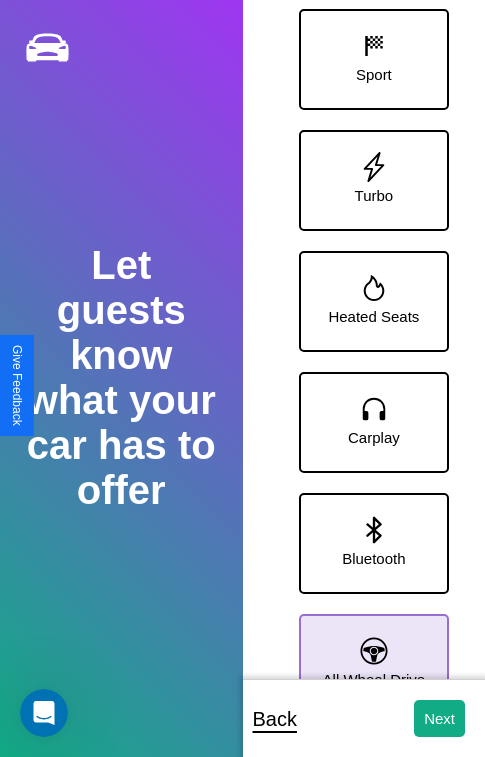 click 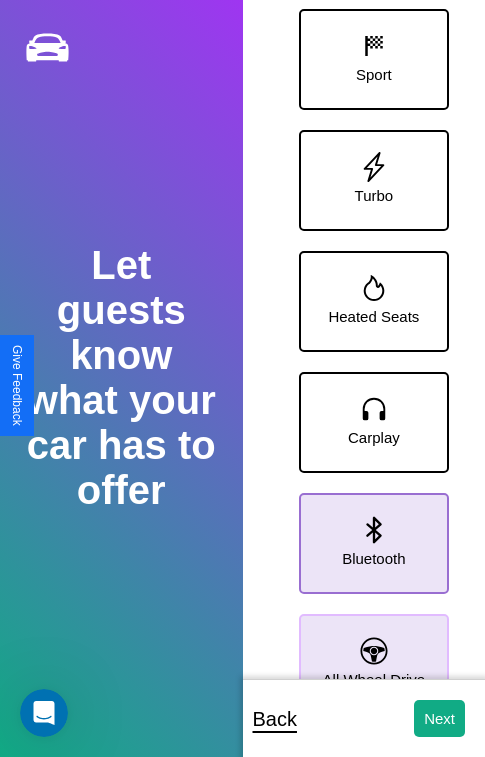 click 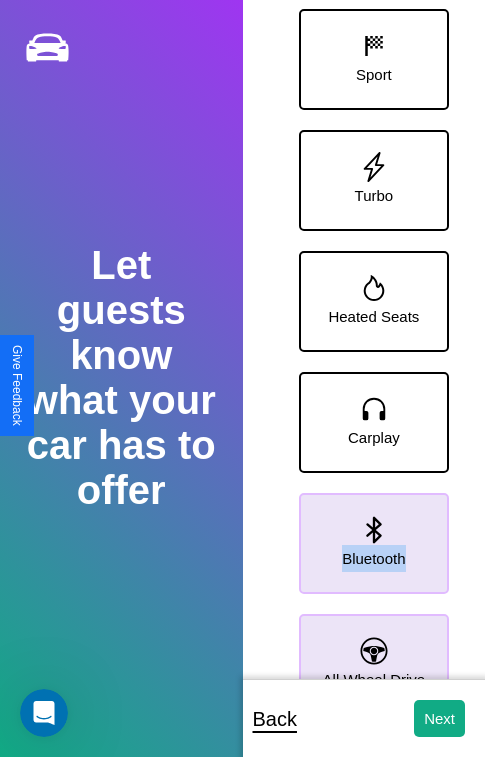 scroll, scrollTop: 370, scrollLeft: 0, axis: vertical 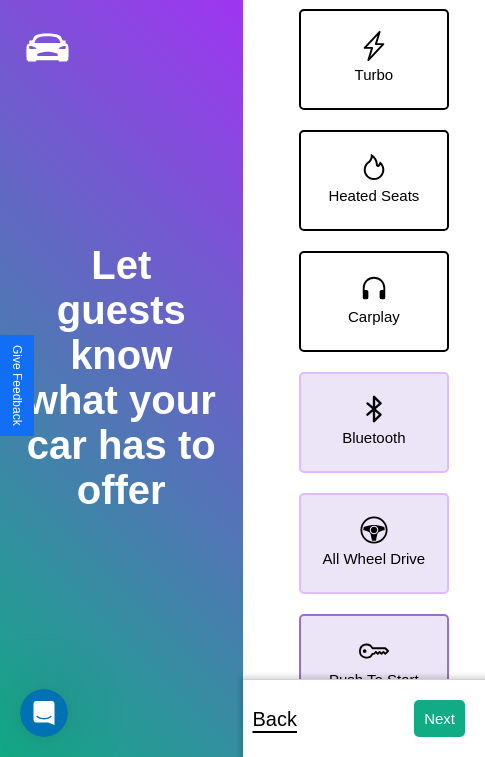 click 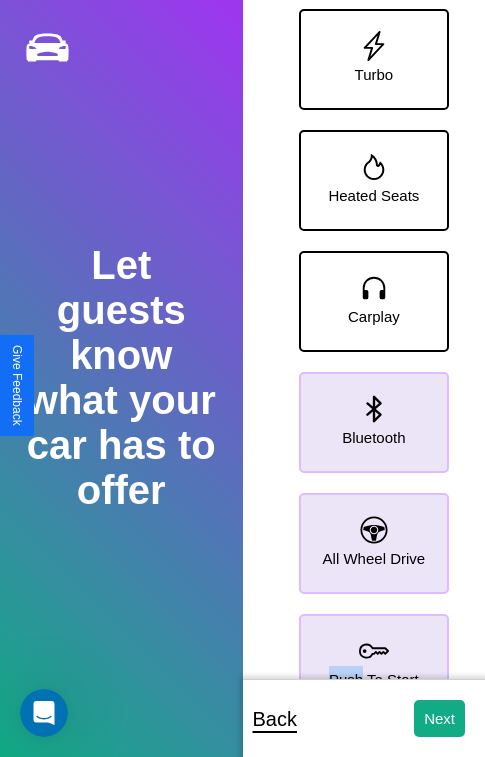 scroll, scrollTop: 0, scrollLeft: 0, axis: both 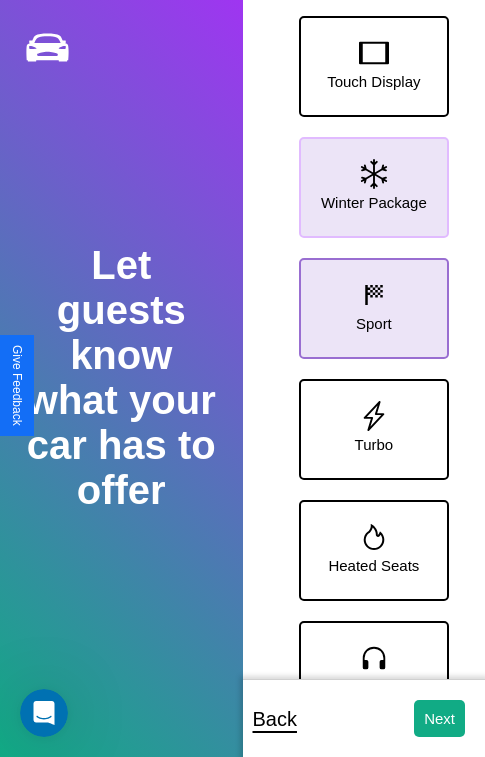 click 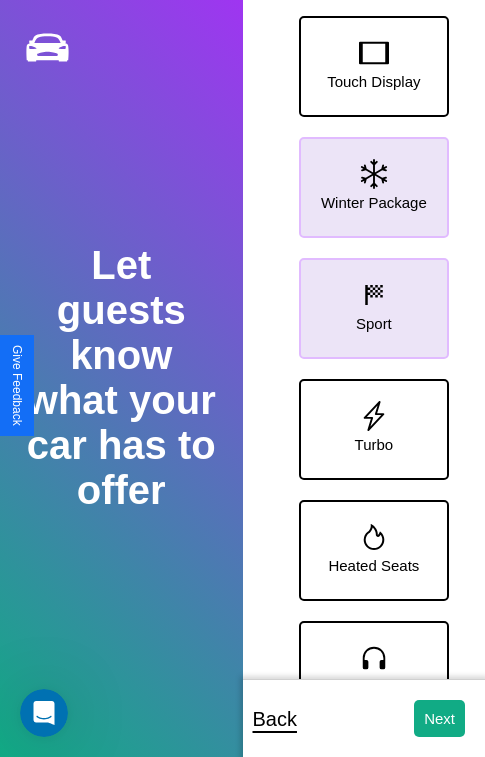 click 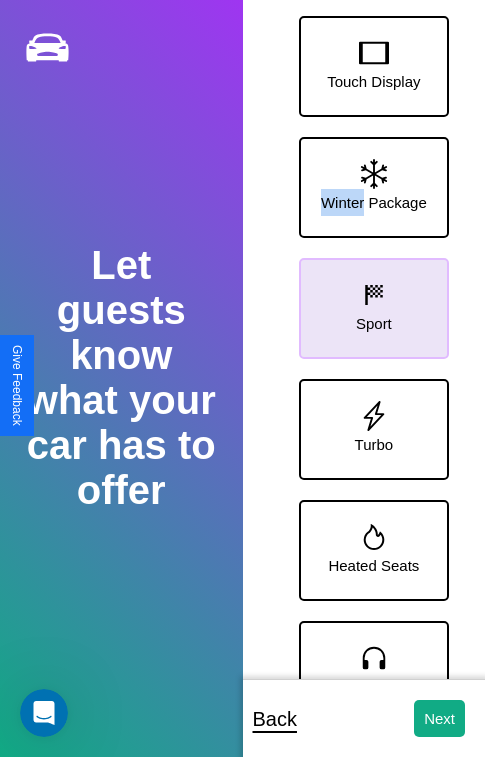 scroll, scrollTop: 128, scrollLeft: 0, axis: vertical 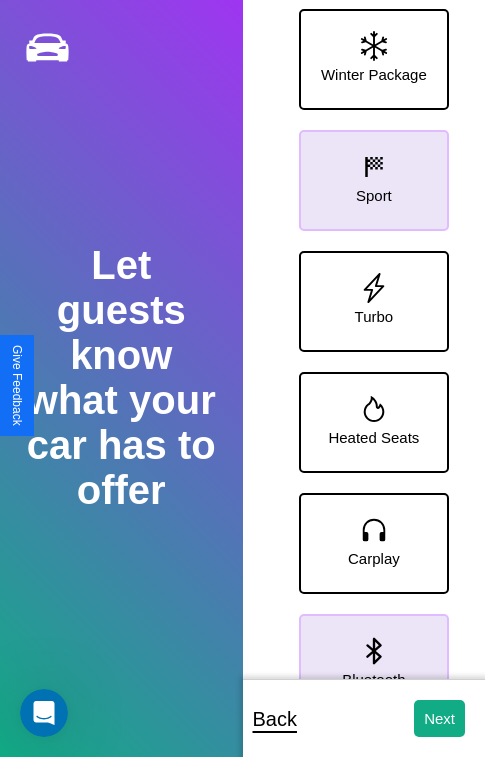 click 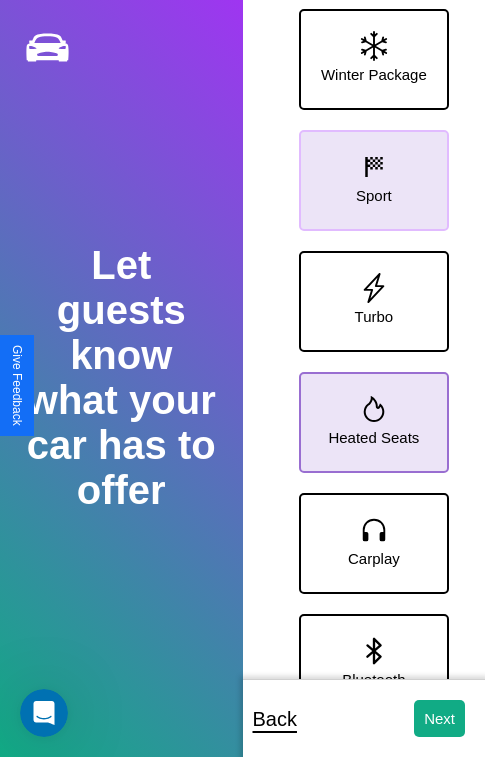 click 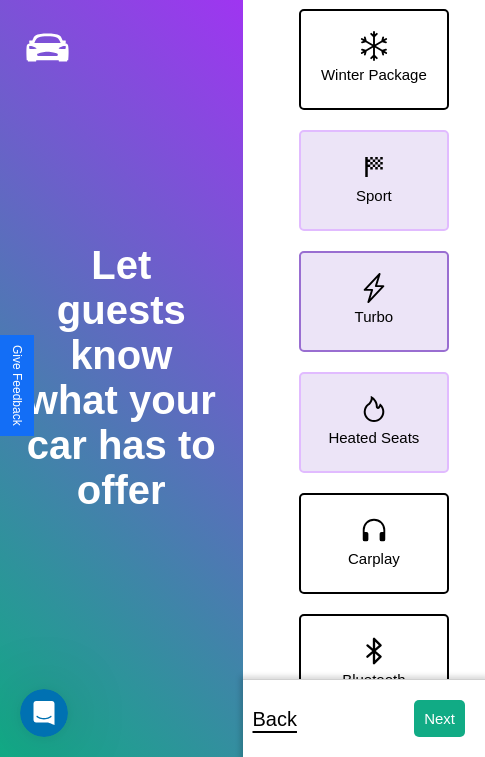click 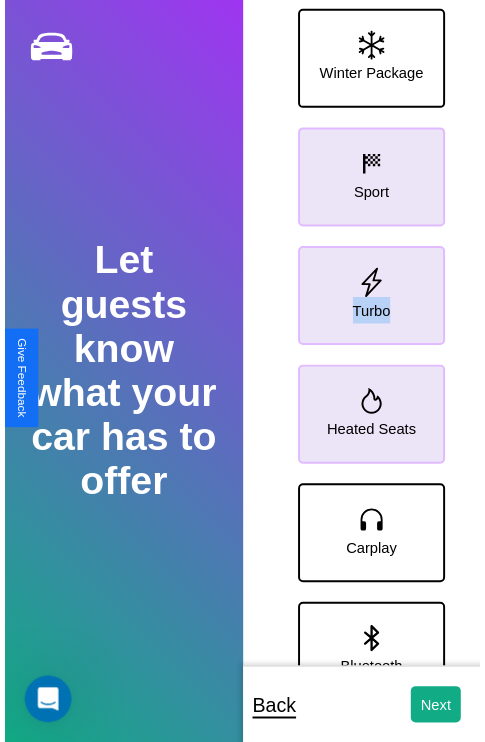 scroll, scrollTop: 0, scrollLeft: 0, axis: both 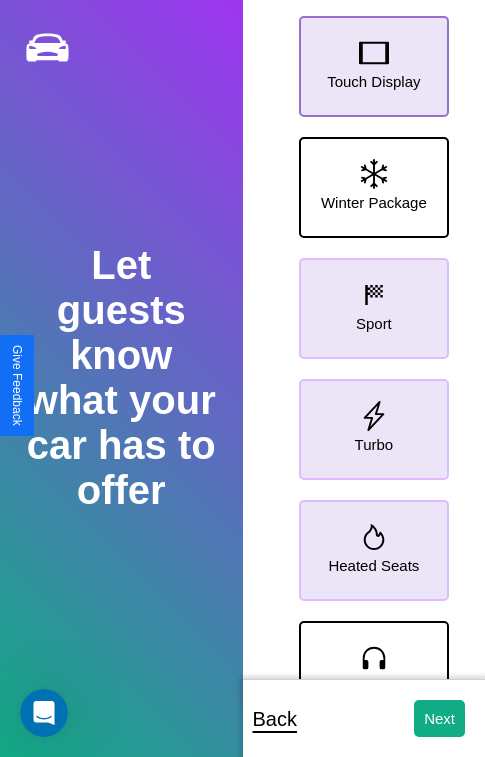click 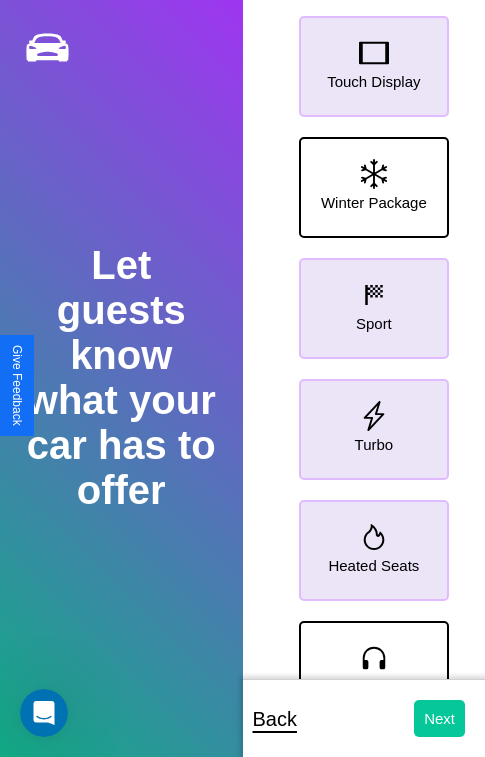 click on "Next" at bounding box center (439, 718) 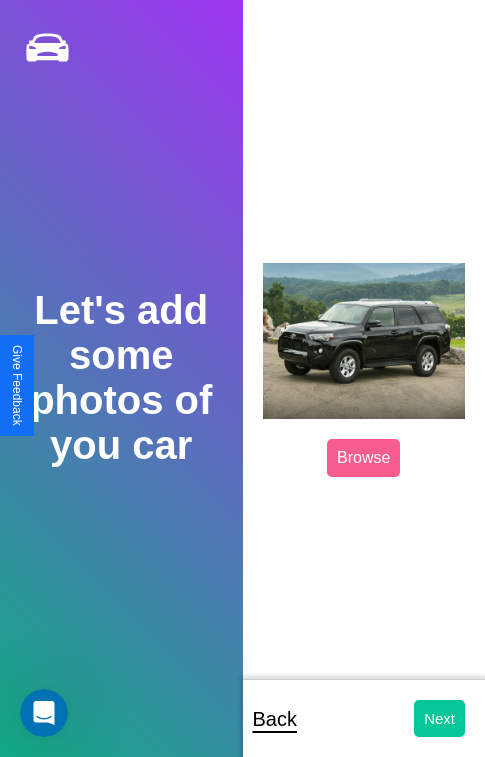 click on "Next" at bounding box center [439, 718] 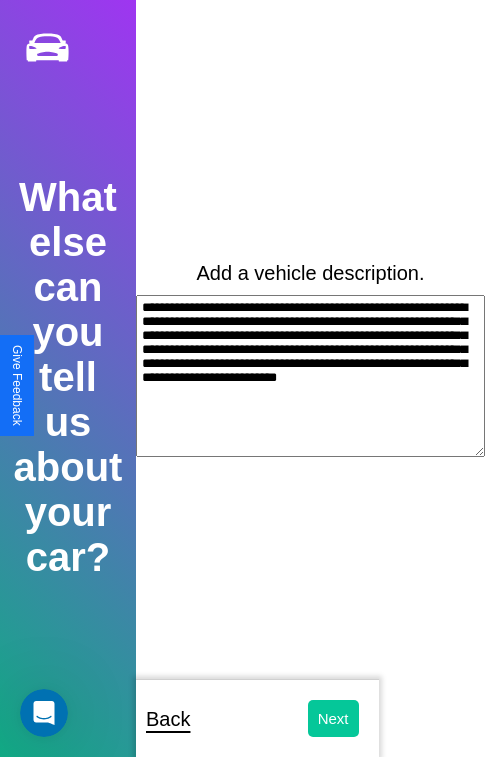 type on "**********" 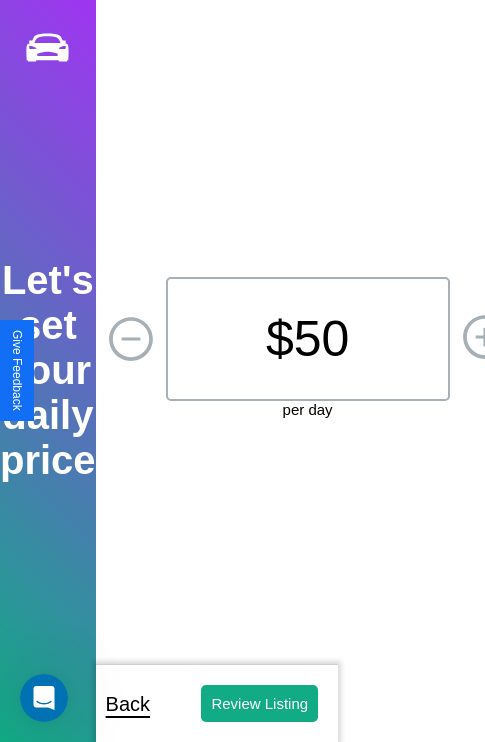 click on "$ 50" at bounding box center [308, 339] 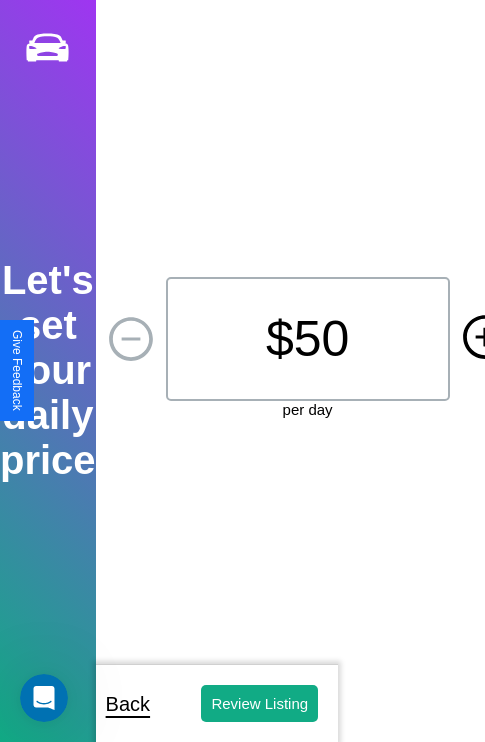 click 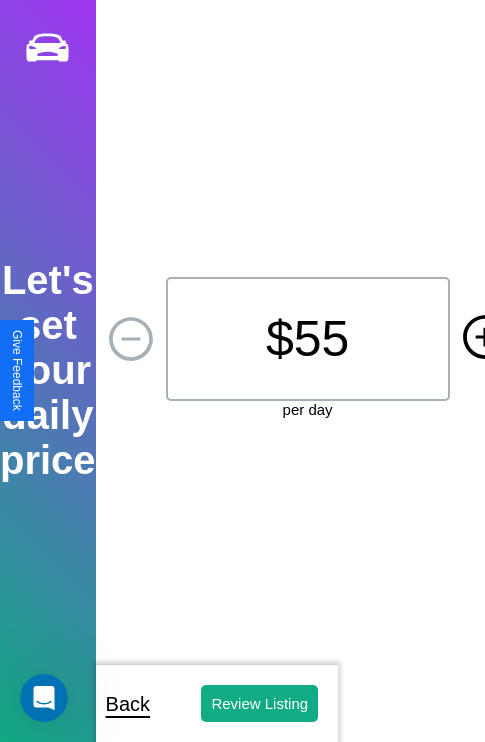 click 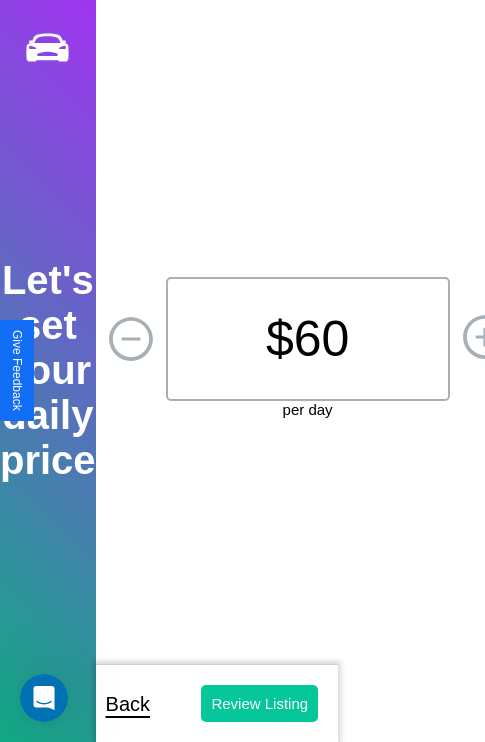 click on "Review Listing" at bounding box center (259, 703) 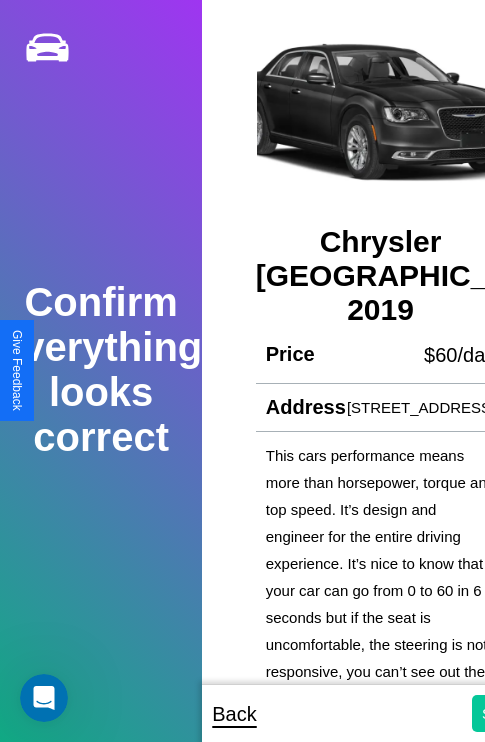 click on "Submit" at bounding box center (505, 713) 